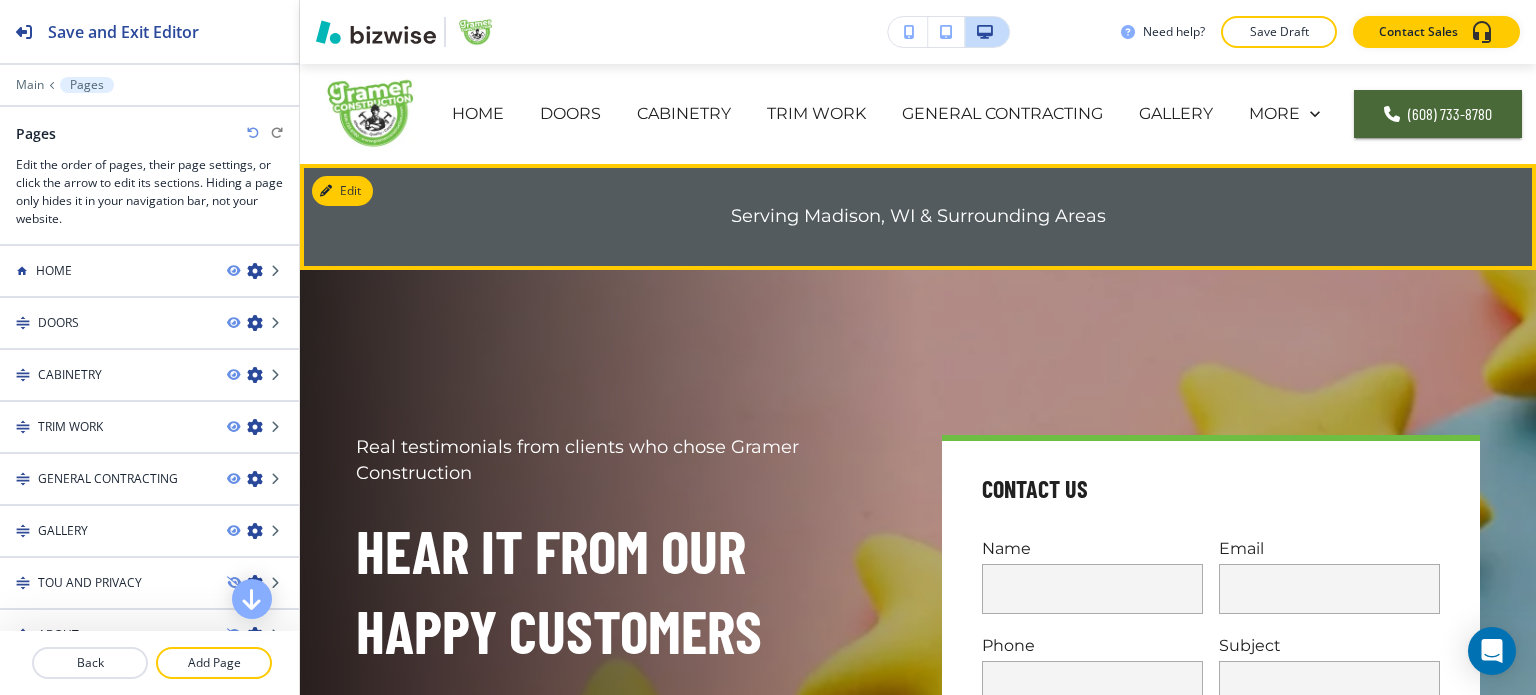 scroll, scrollTop: 0, scrollLeft: 0, axis: both 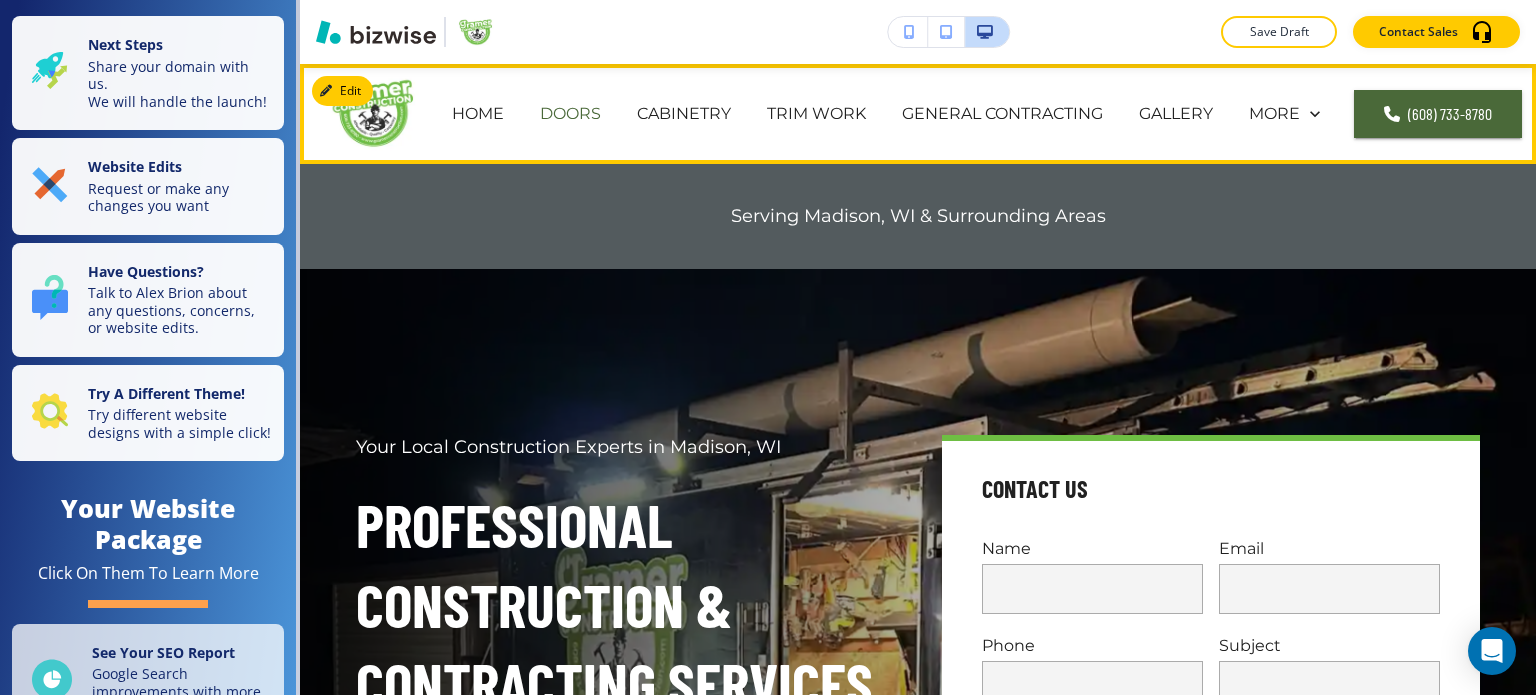 click on "DOORS" at bounding box center [570, 113] 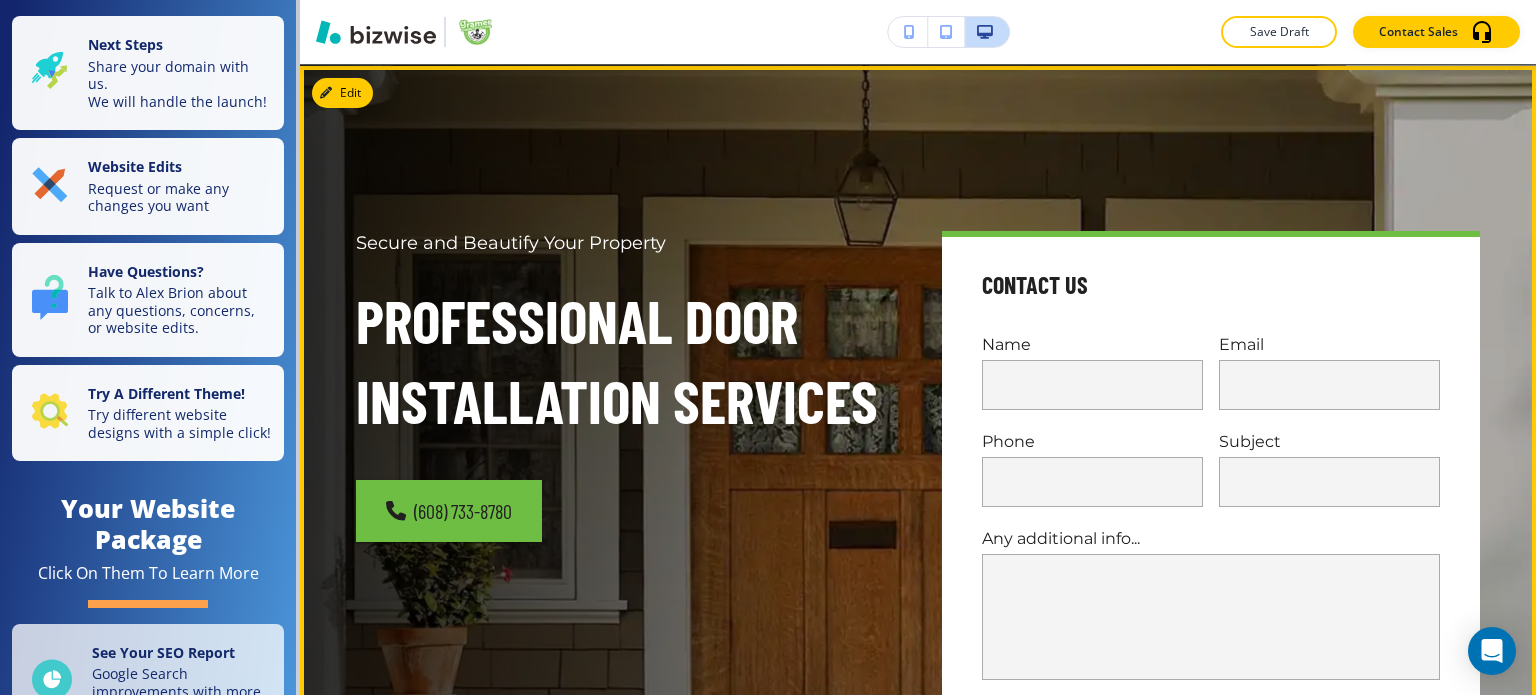 scroll, scrollTop: 0, scrollLeft: 0, axis: both 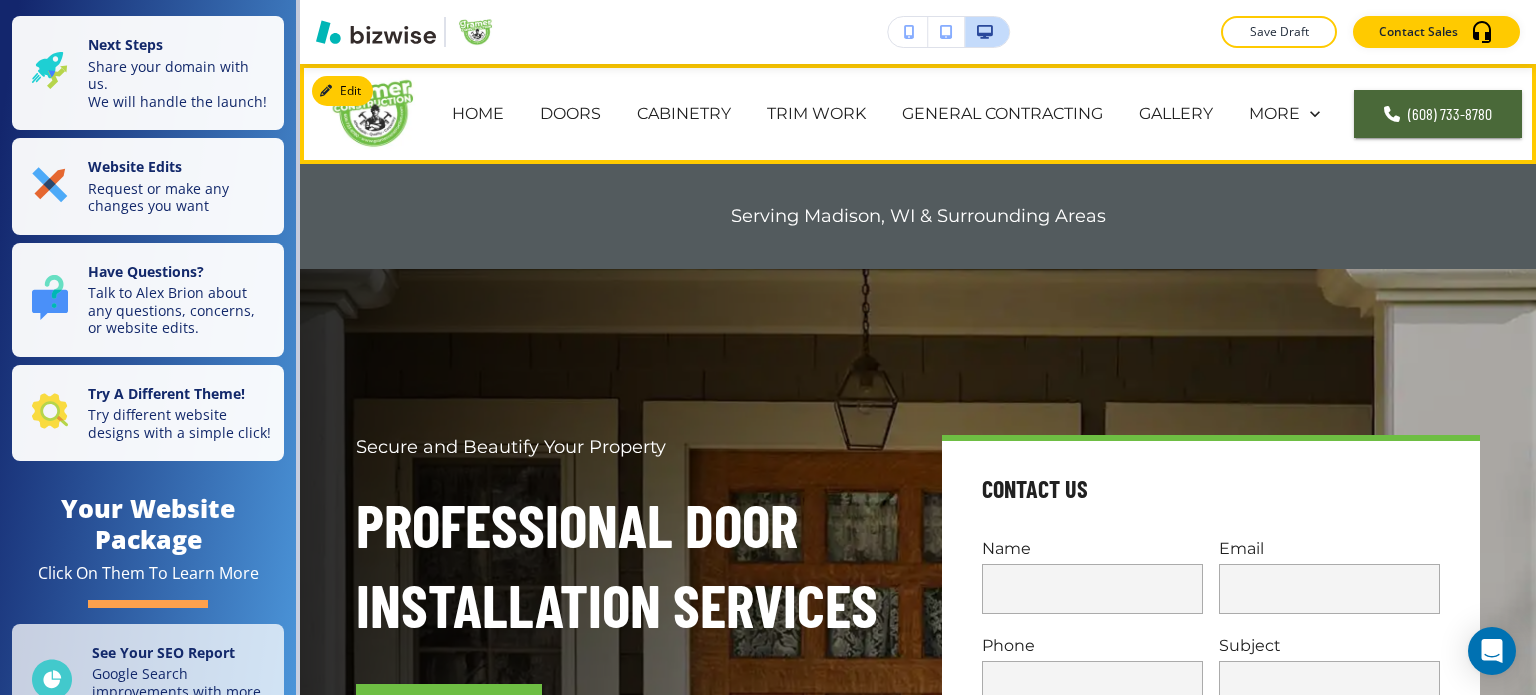 click on "CABINETRY" at bounding box center (684, 114) 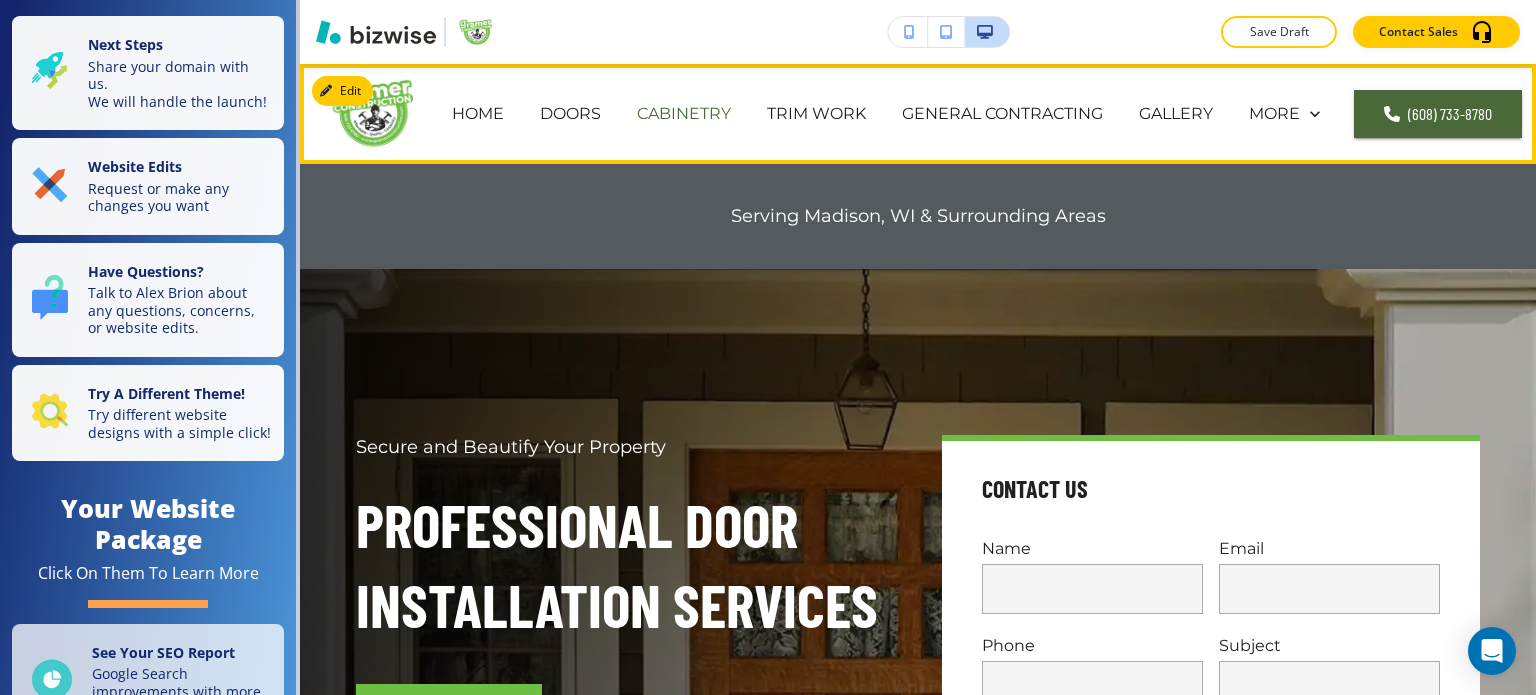 click on "CABINETRY" at bounding box center [684, 113] 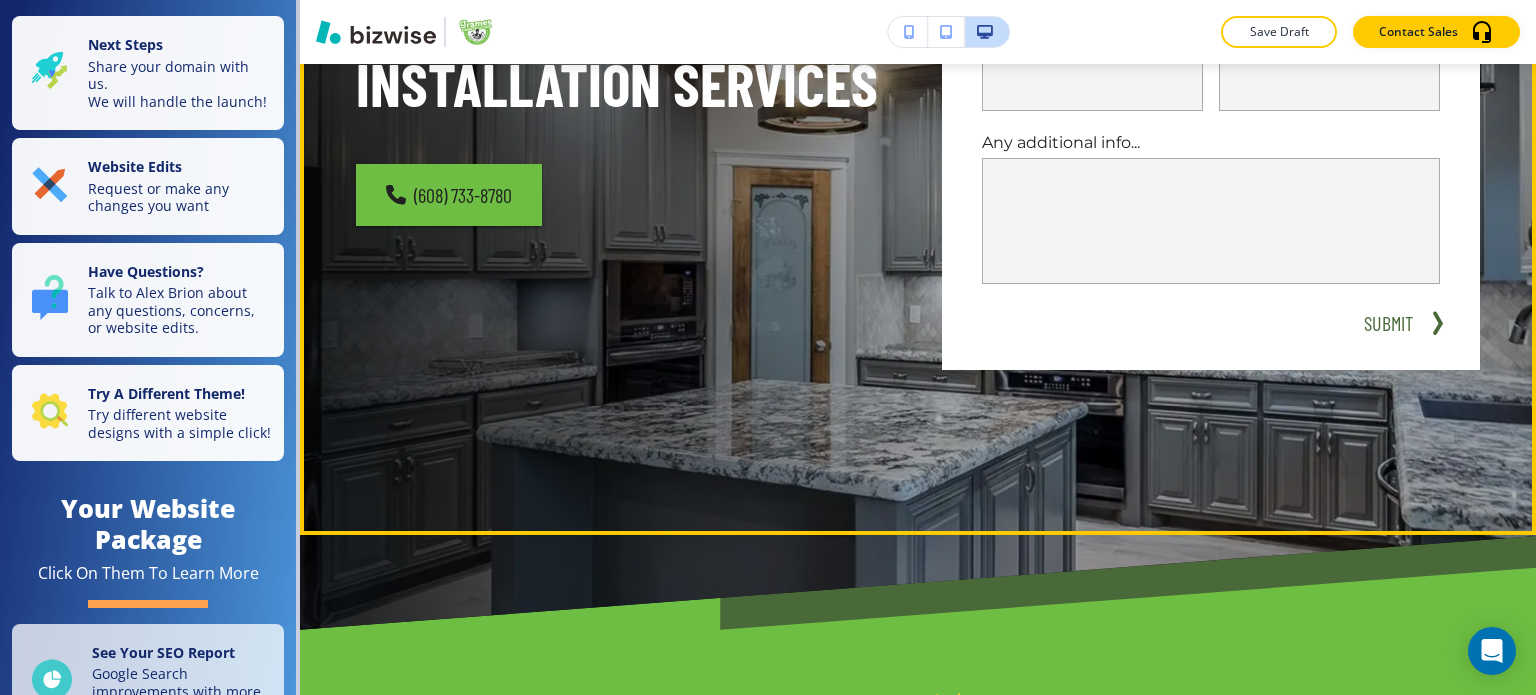 scroll, scrollTop: 0, scrollLeft: 0, axis: both 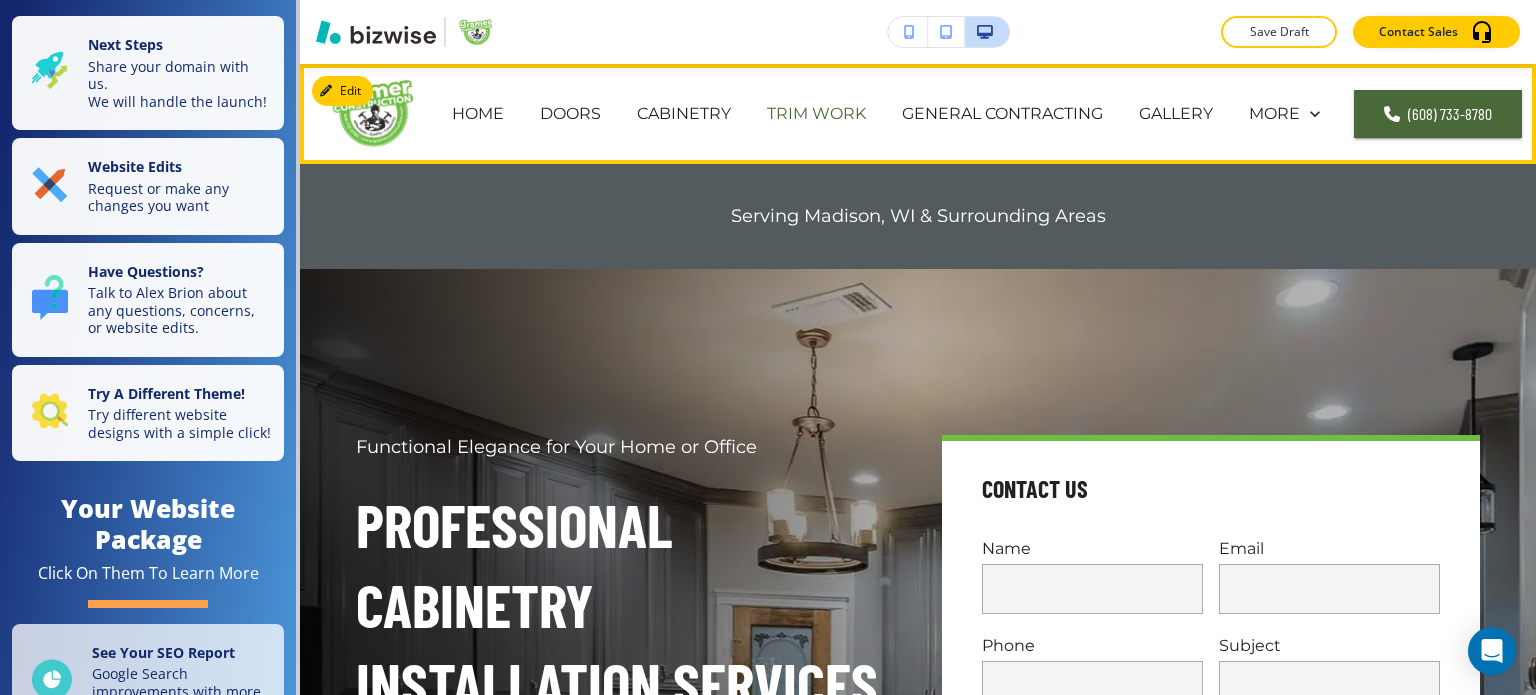 click on "TRIM WORK" at bounding box center (816, 113) 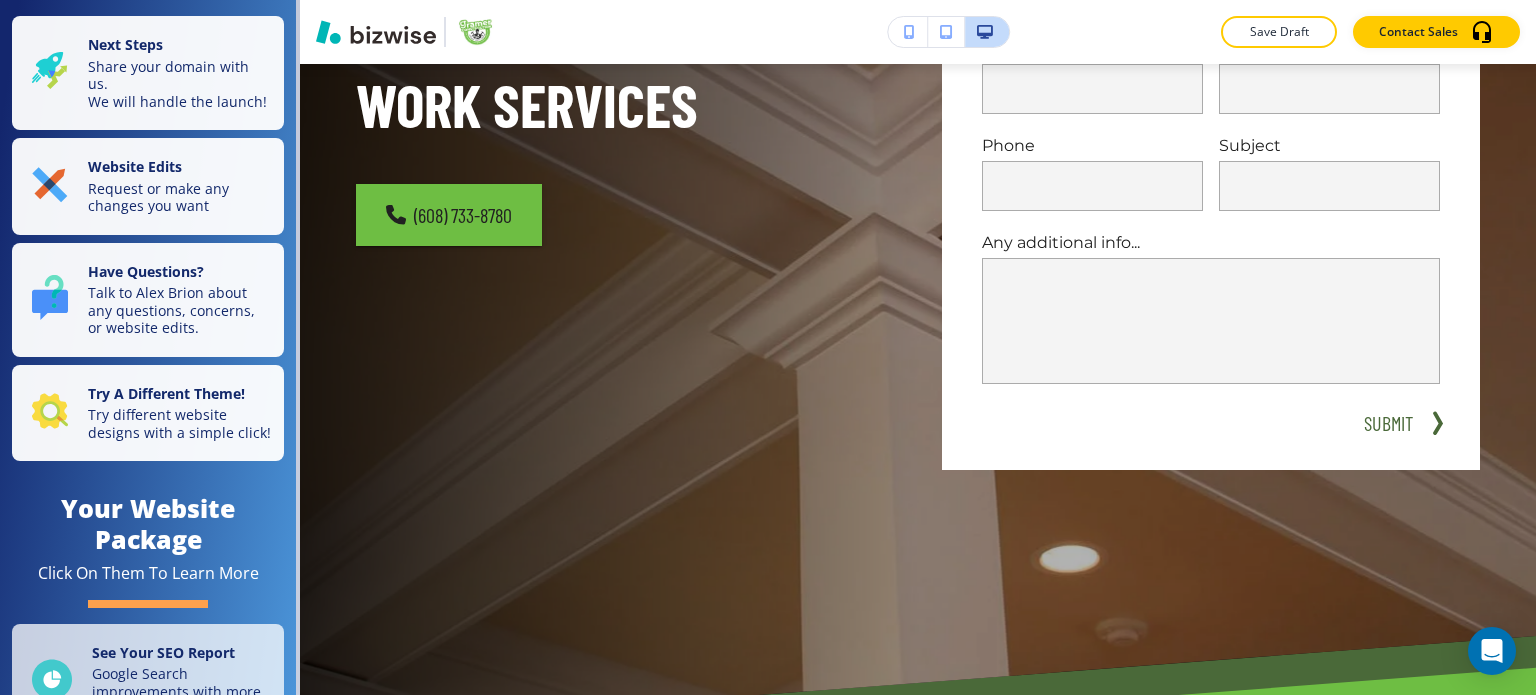 scroll, scrollTop: 0, scrollLeft: 0, axis: both 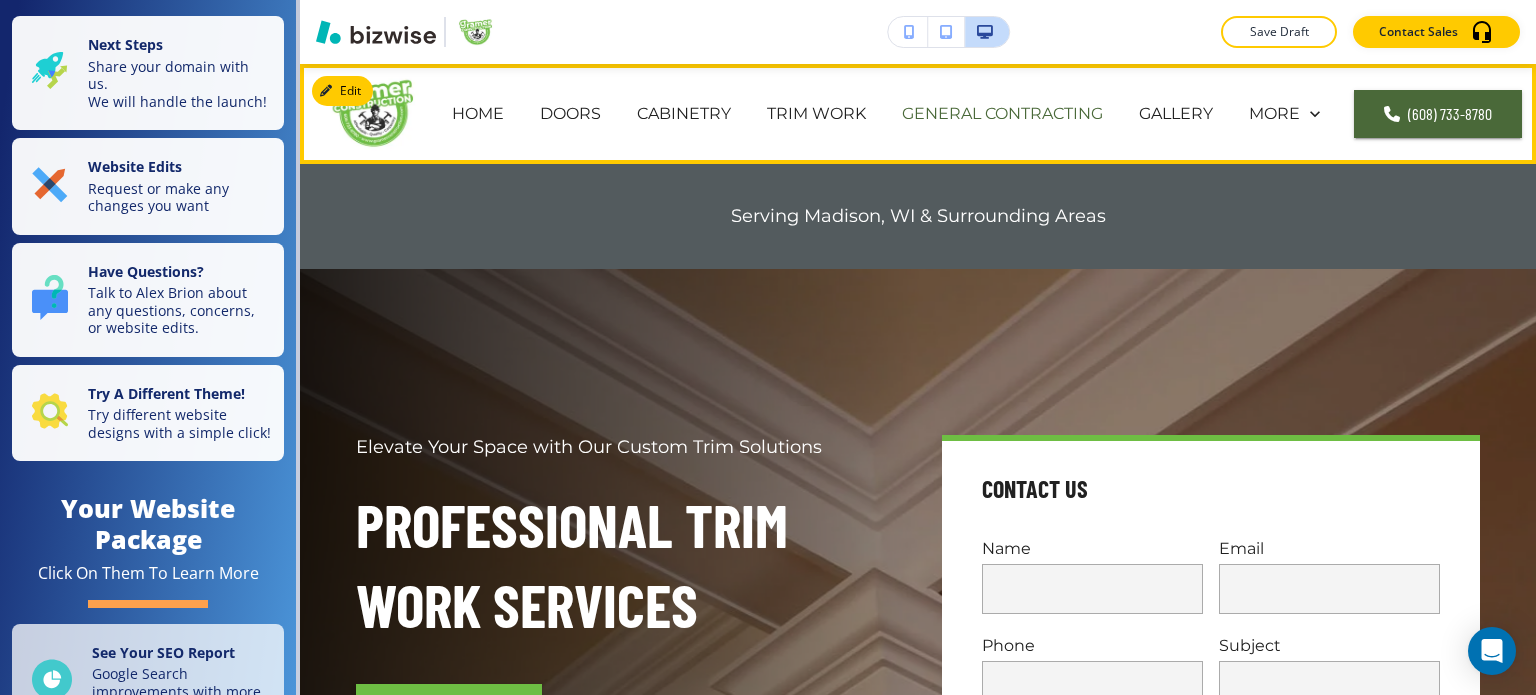 click on "GENERAL CONTRACTING" at bounding box center (1002, 113) 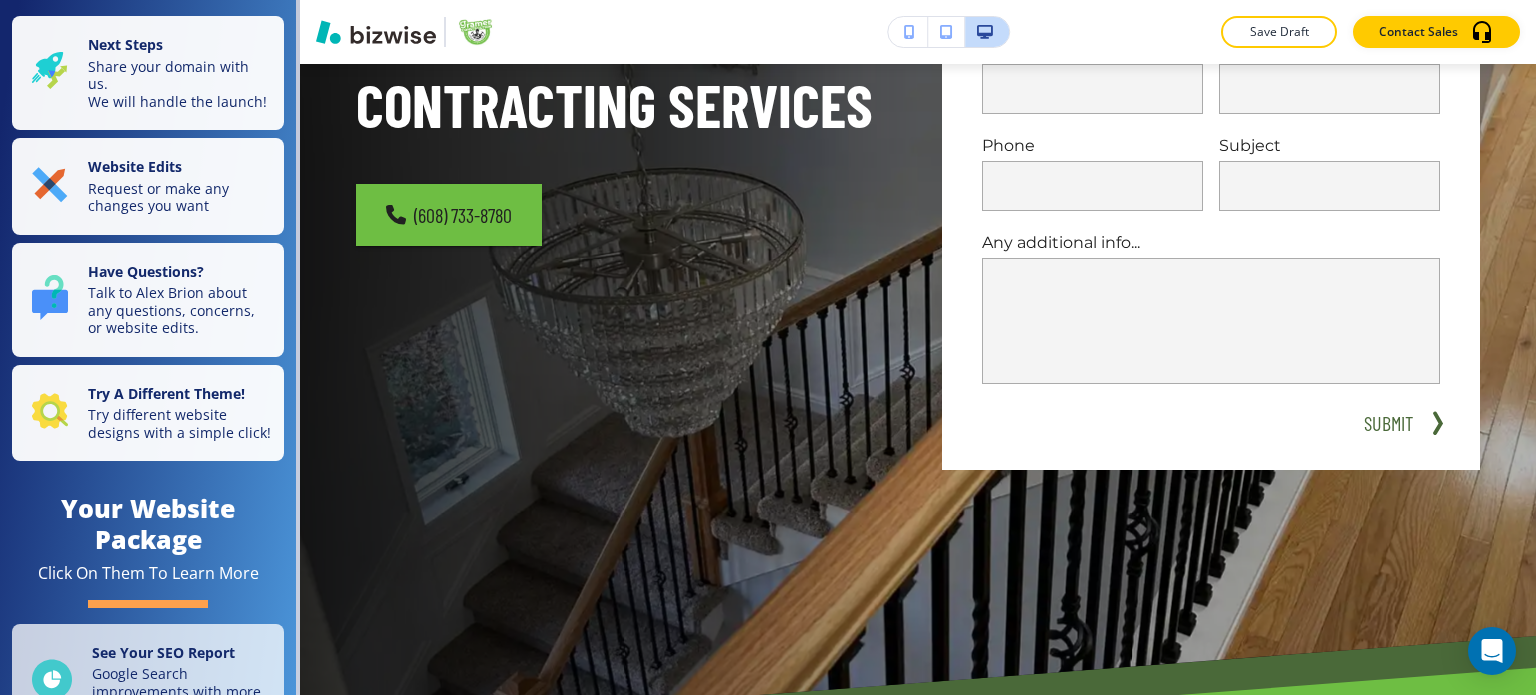 scroll, scrollTop: 0, scrollLeft: 0, axis: both 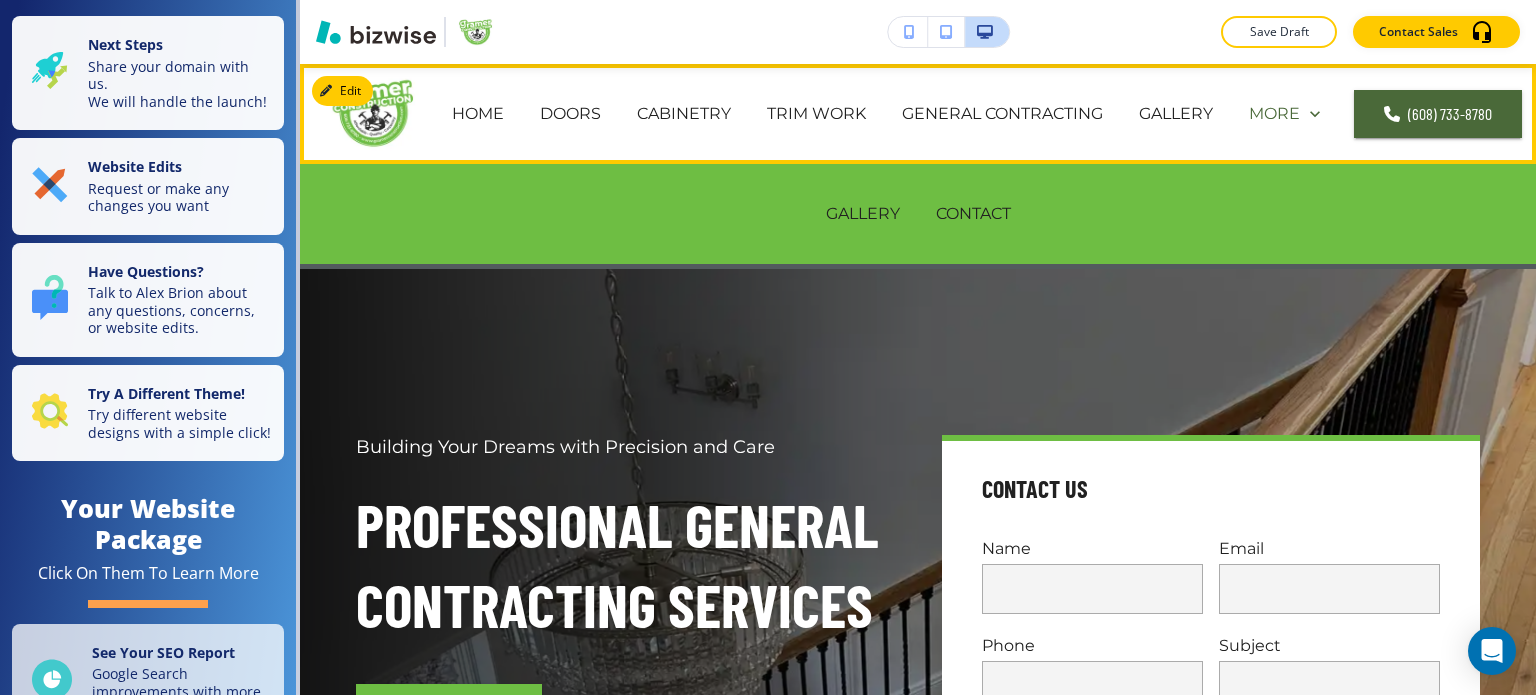 click on "MORE" at bounding box center [1274, 113] 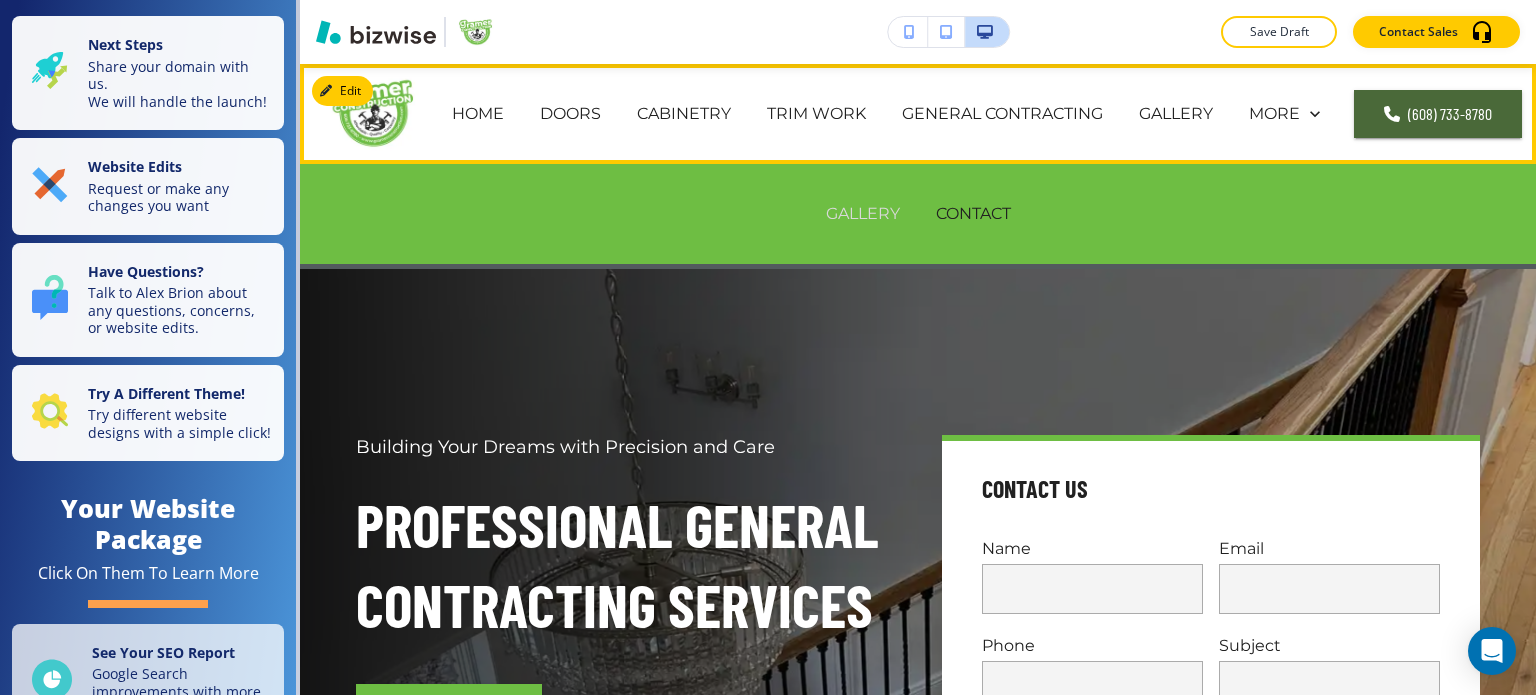 click on "GALLERY" at bounding box center [863, 213] 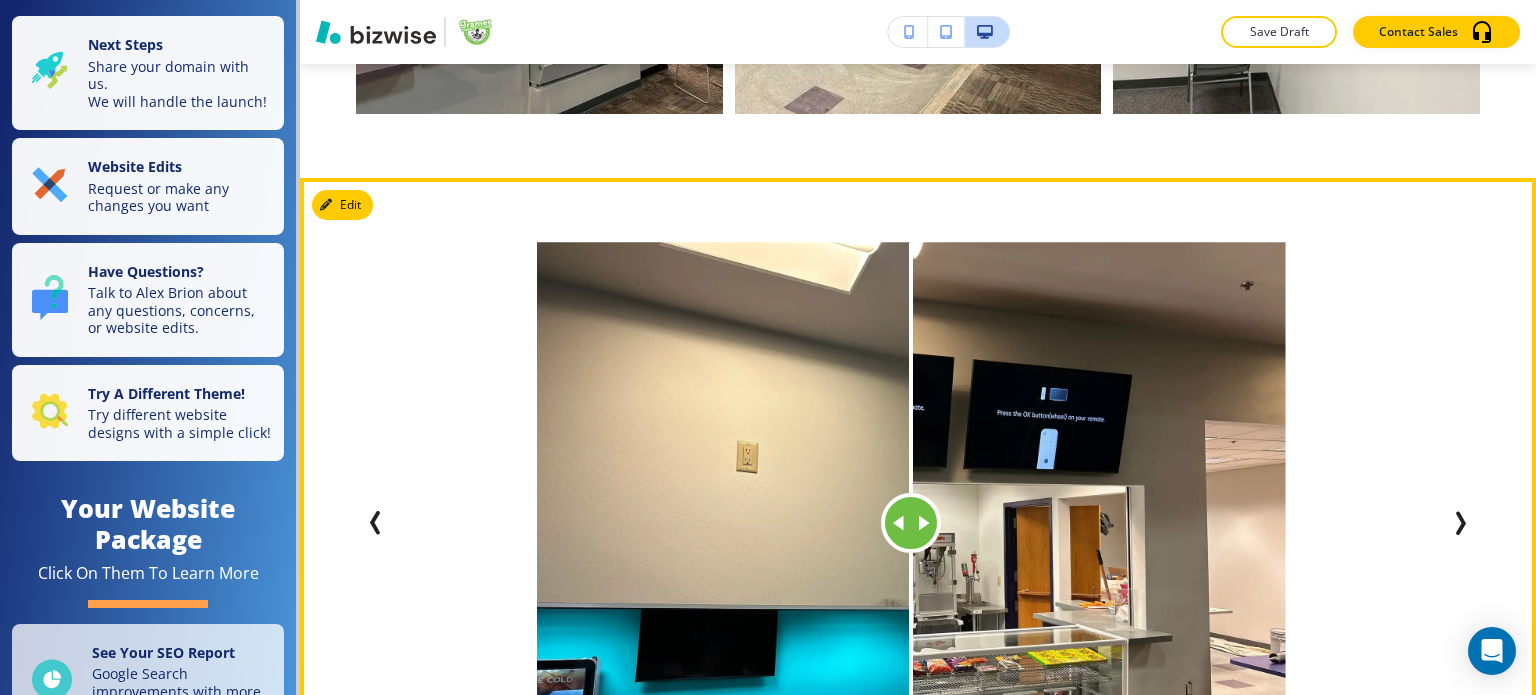 scroll, scrollTop: 7448, scrollLeft: 0, axis: vertical 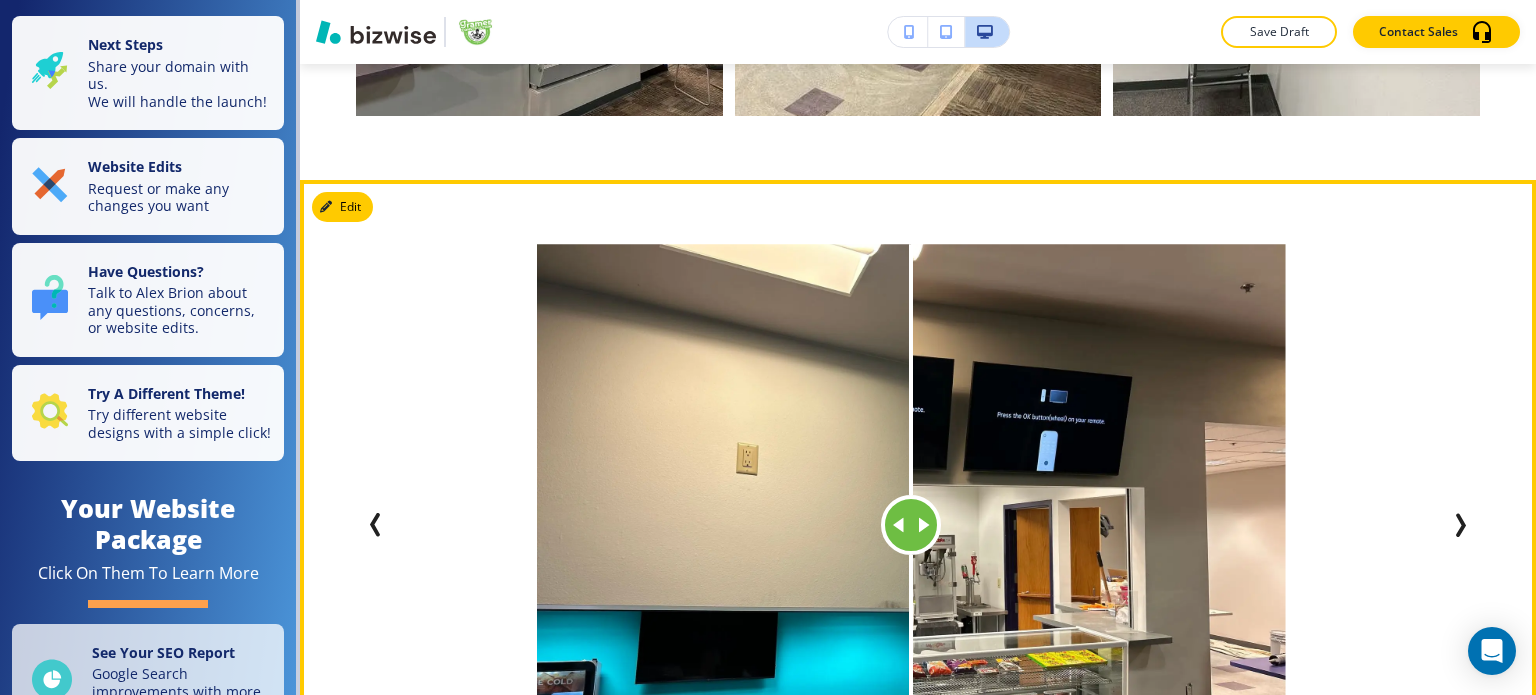 click at bounding box center [911, 525] 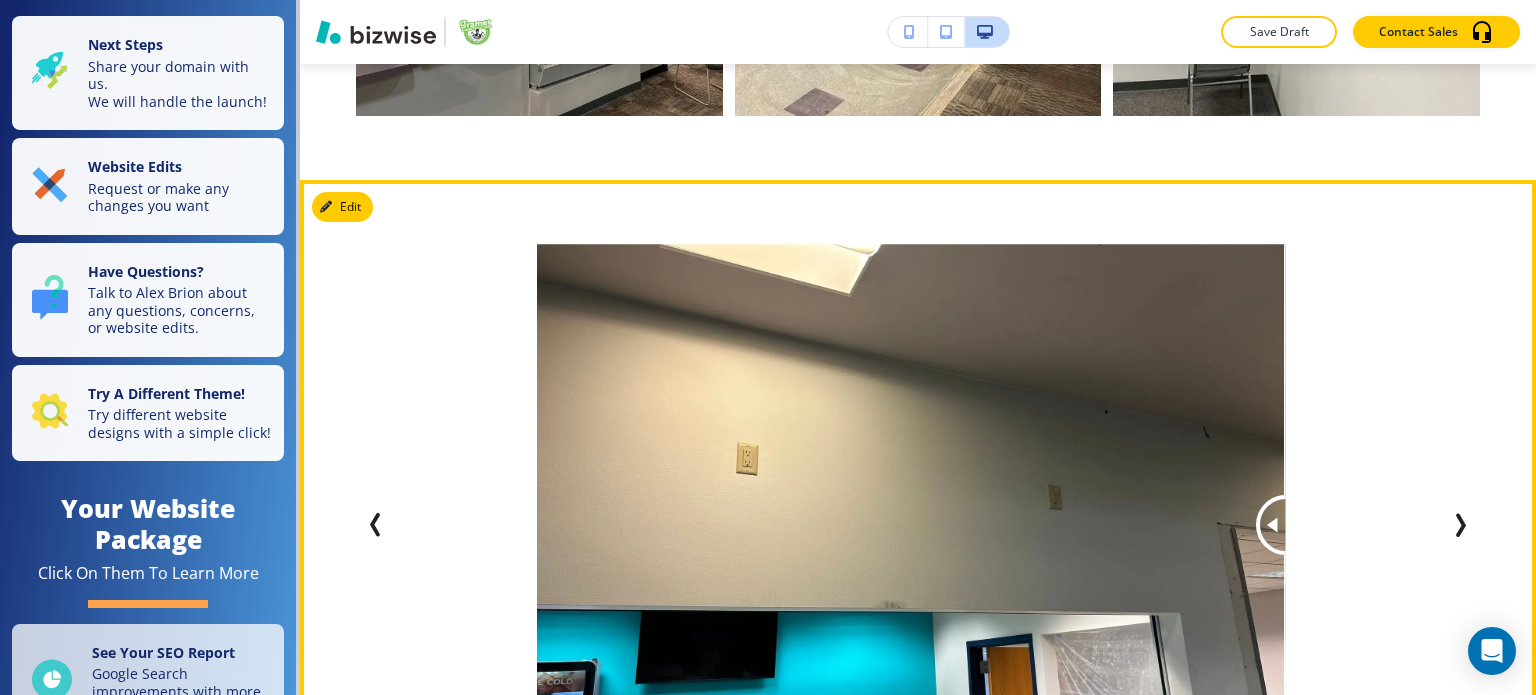 drag, startPoint x: 924, startPoint y: 461, endPoint x: 1292, endPoint y: 516, distance: 372.08734 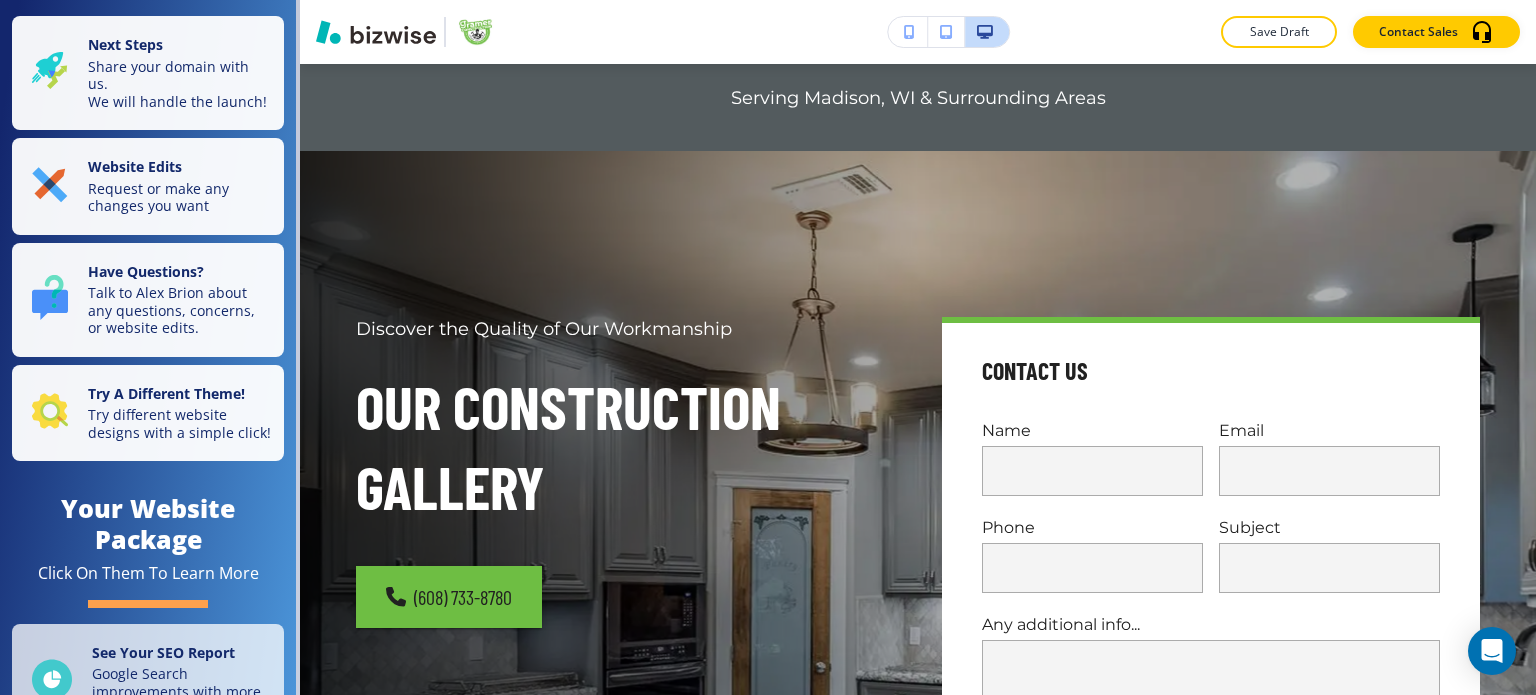 scroll, scrollTop: 0, scrollLeft: 0, axis: both 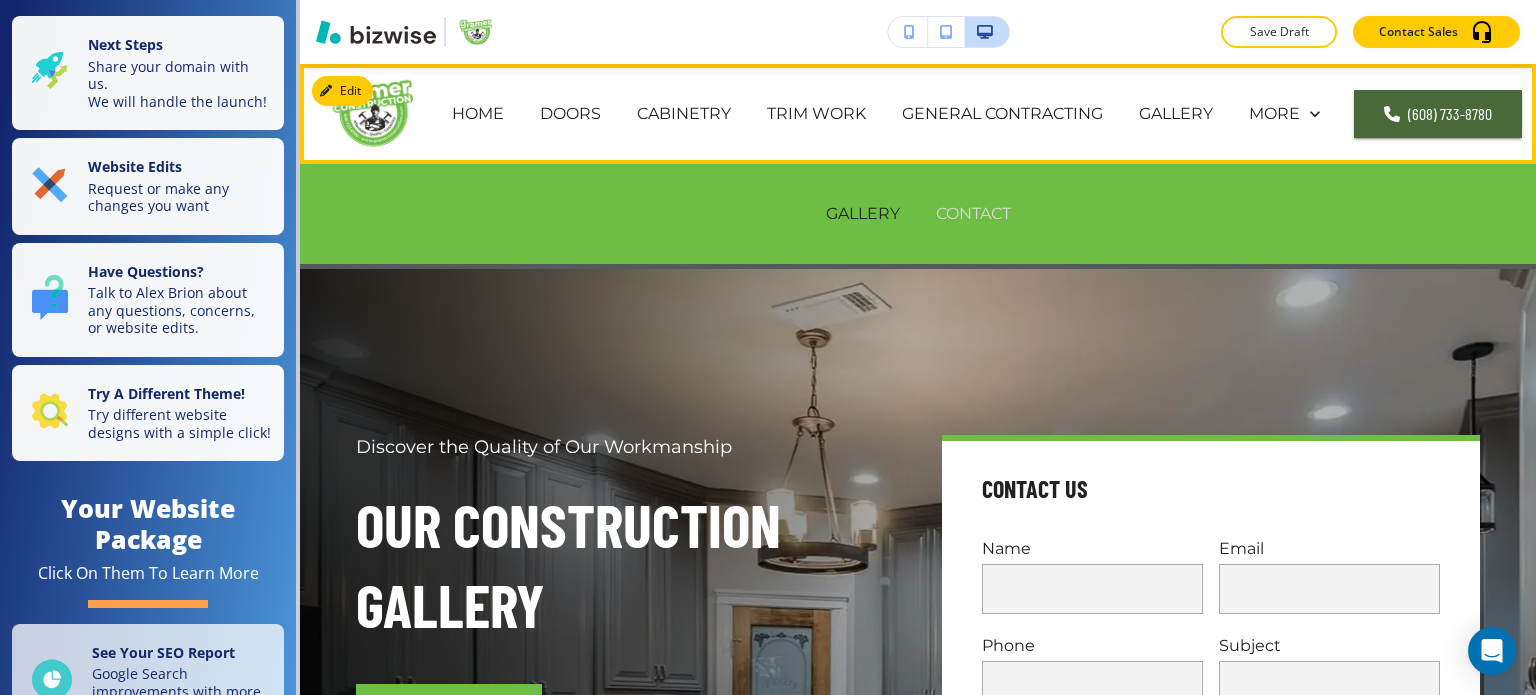 click on "CONTACT" at bounding box center (973, 213) 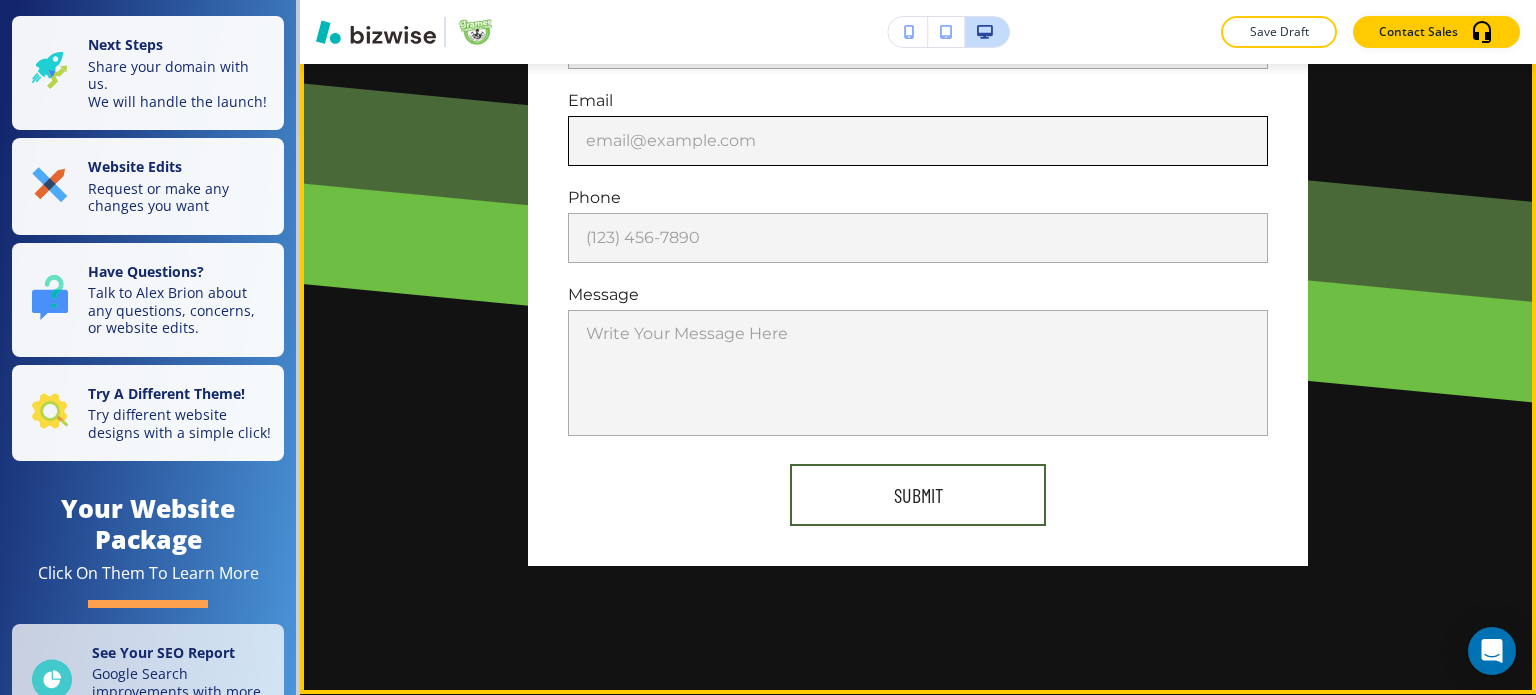 scroll, scrollTop: 1266, scrollLeft: 0, axis: vertical 